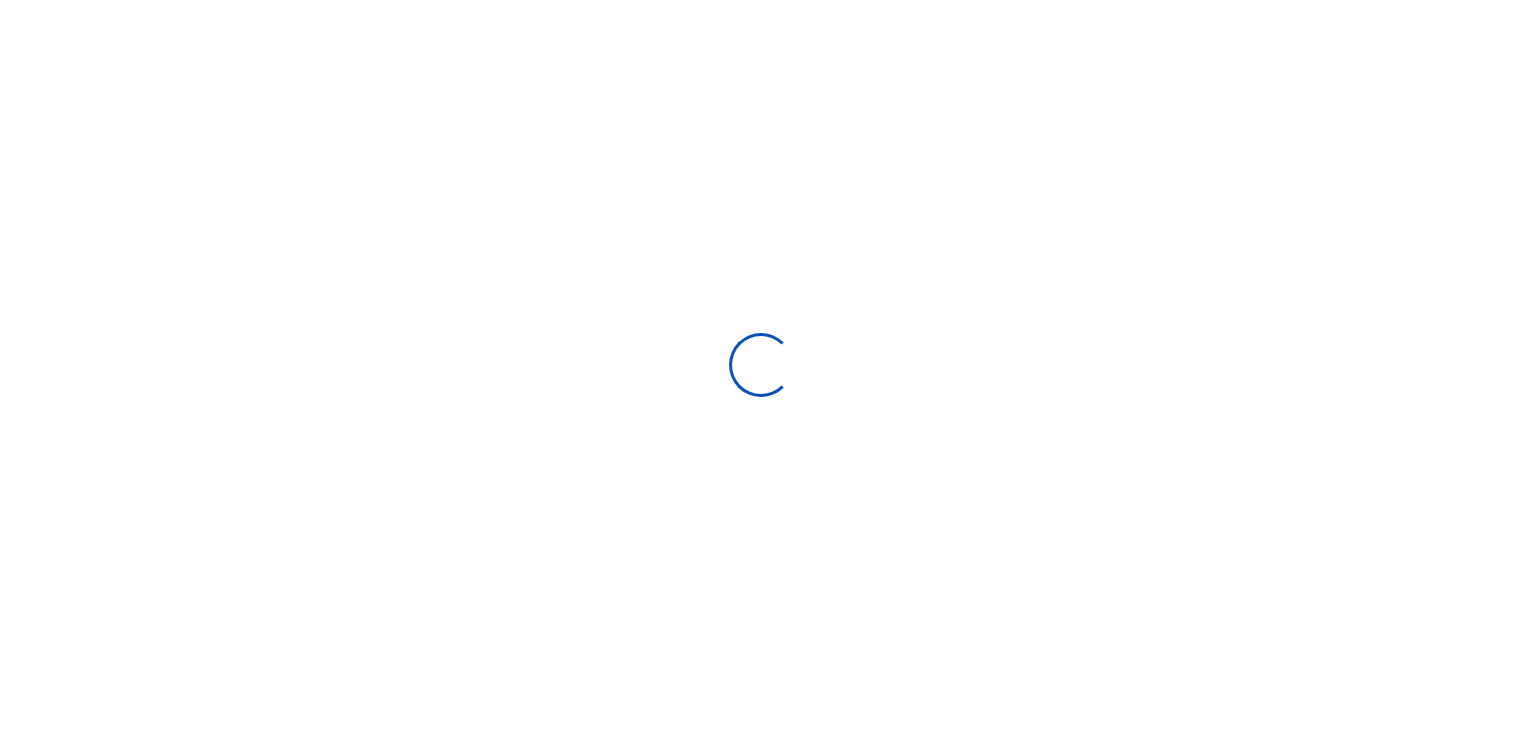 scroll, scrollTop: 0, scrollLeft: 0, axis: both 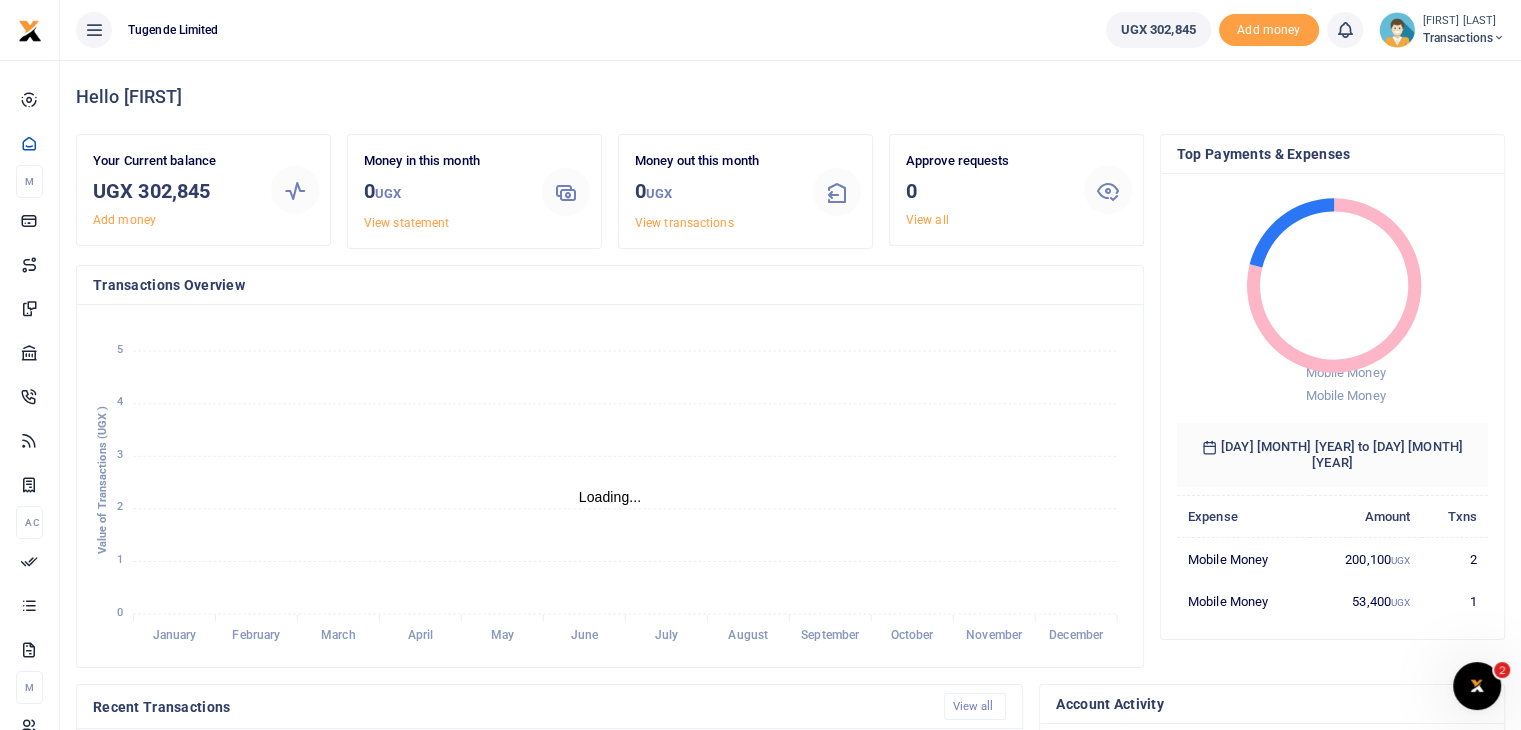 click at bounding box center (1397, 30) 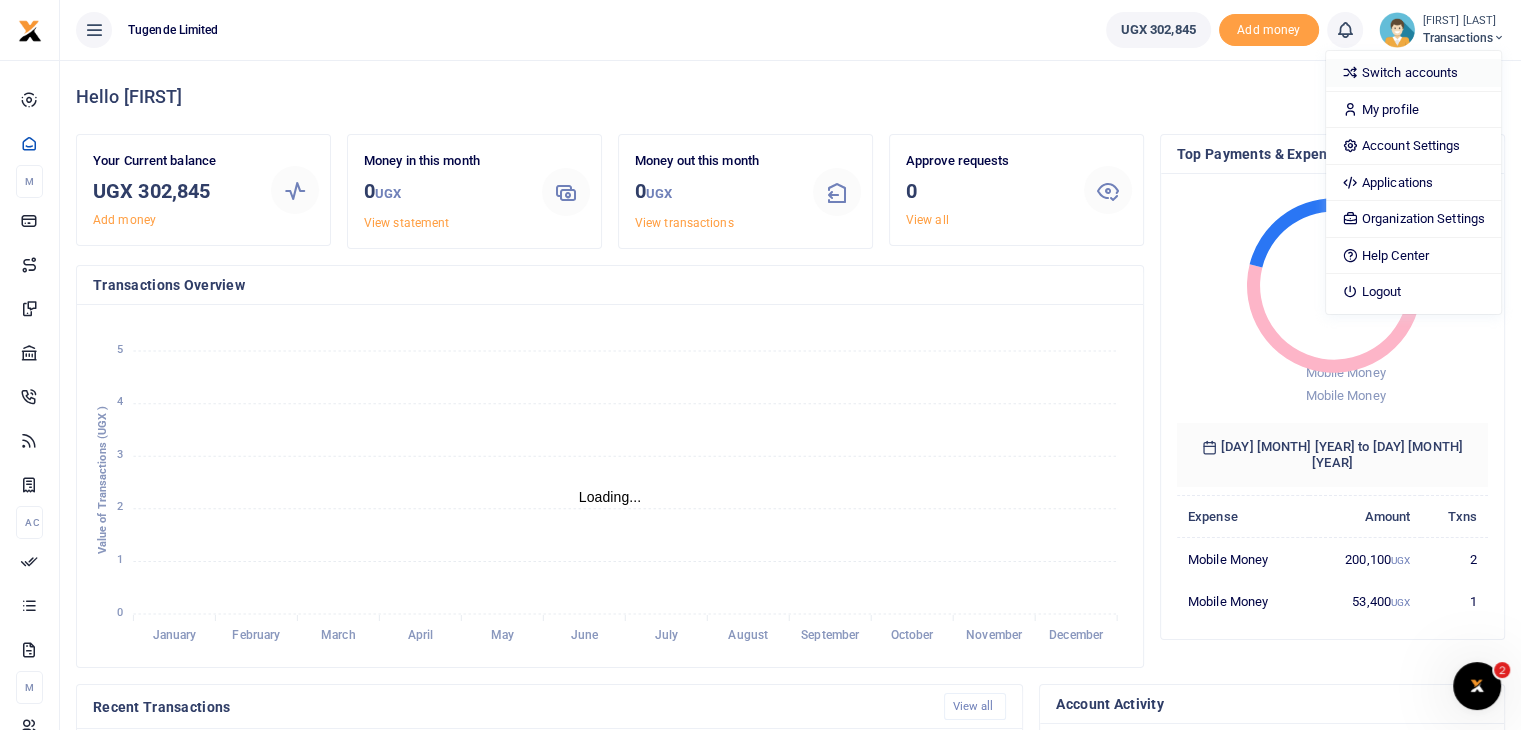 click on "Switch accounts" at bounding box center (1413, 73) 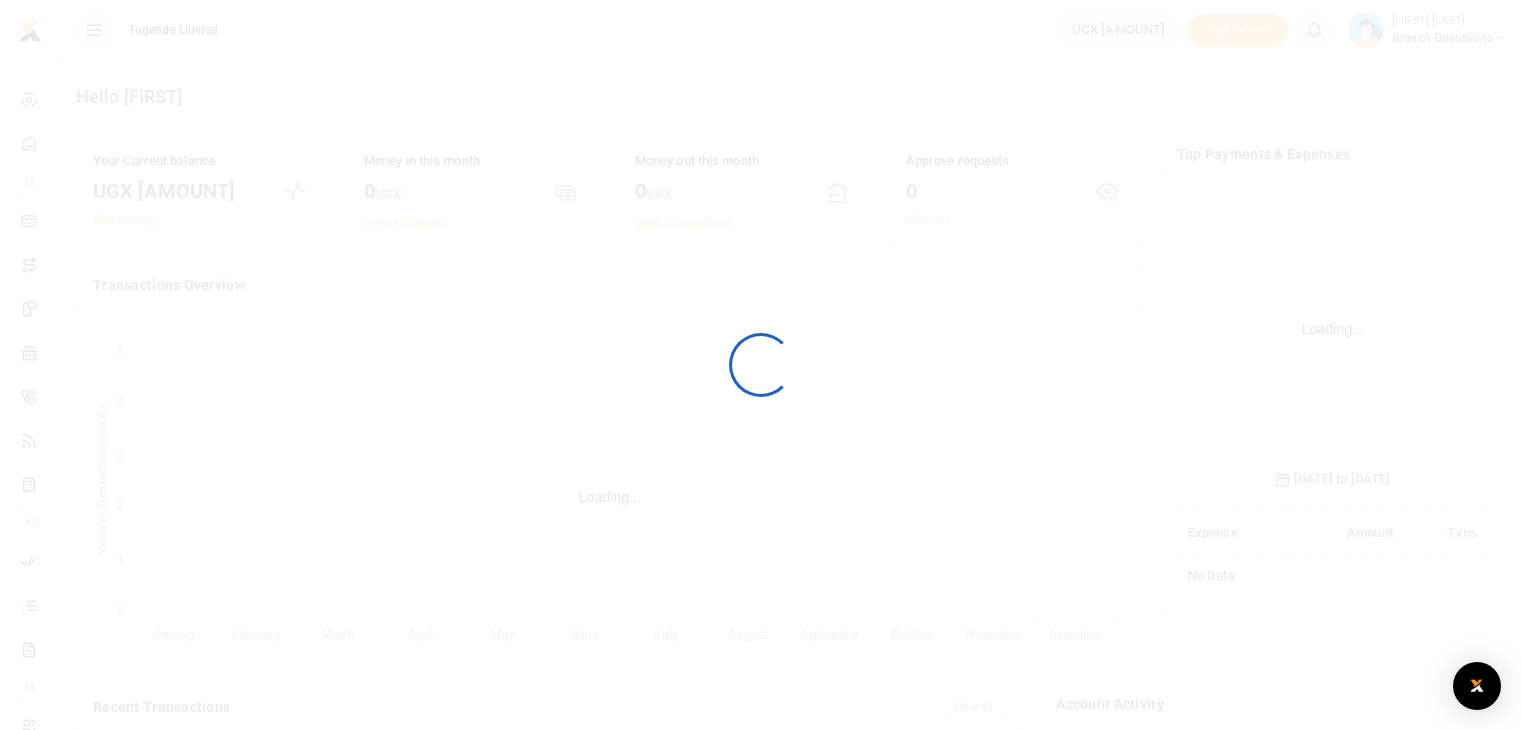 scroll, scrollTop: 0, scrollLeft: 0, axis: both 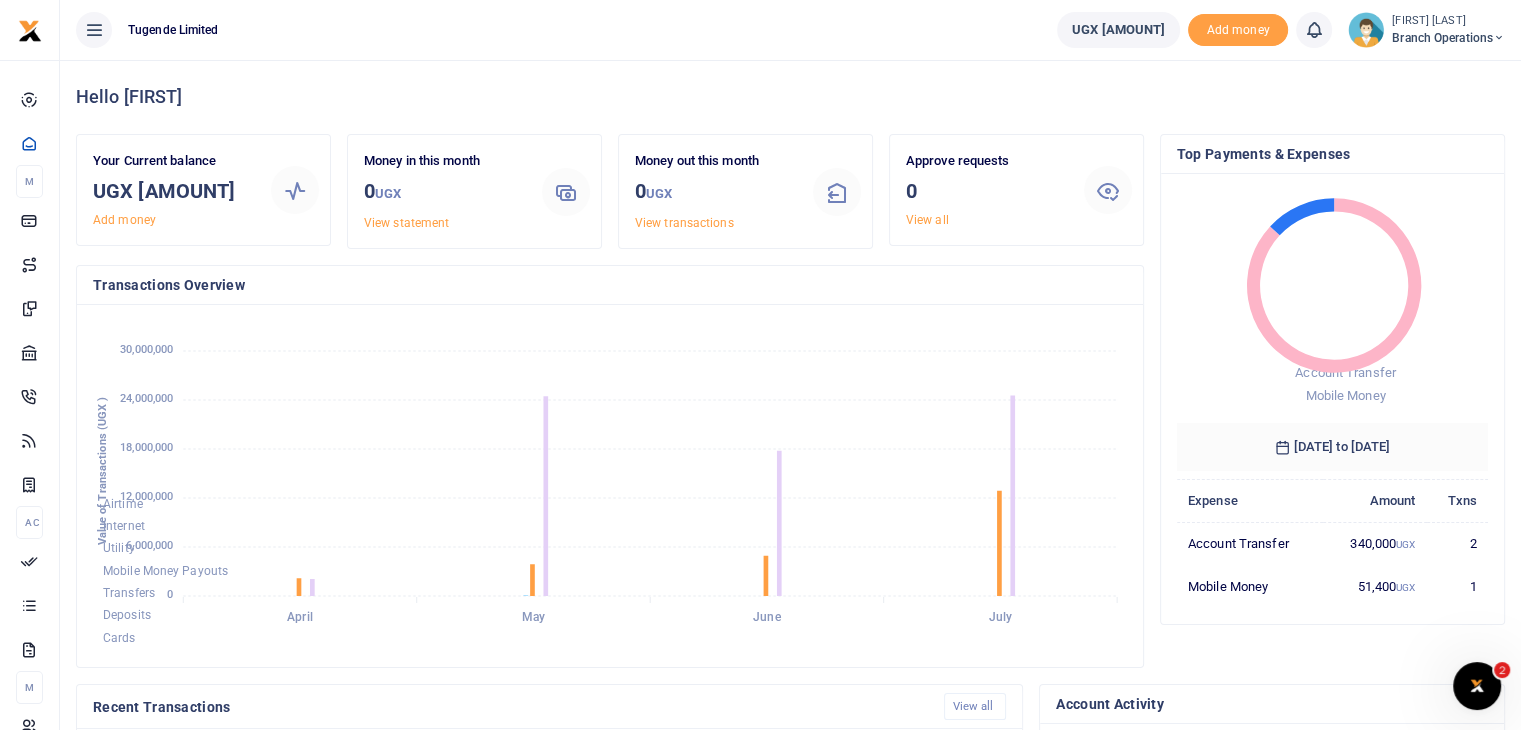 click at bounding box center [1366, 30] 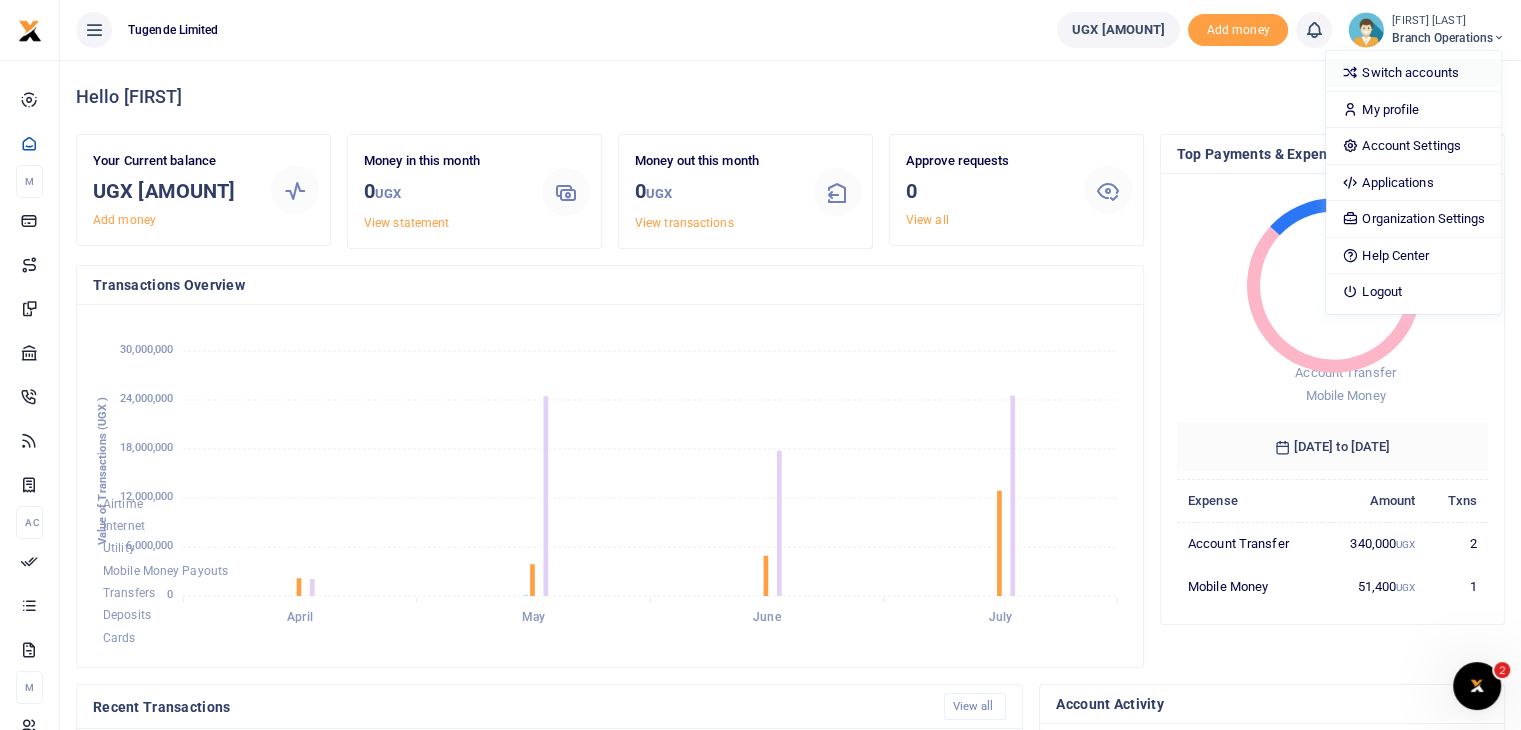 click on "Switch accounts" at bounding box center (1413, 73) 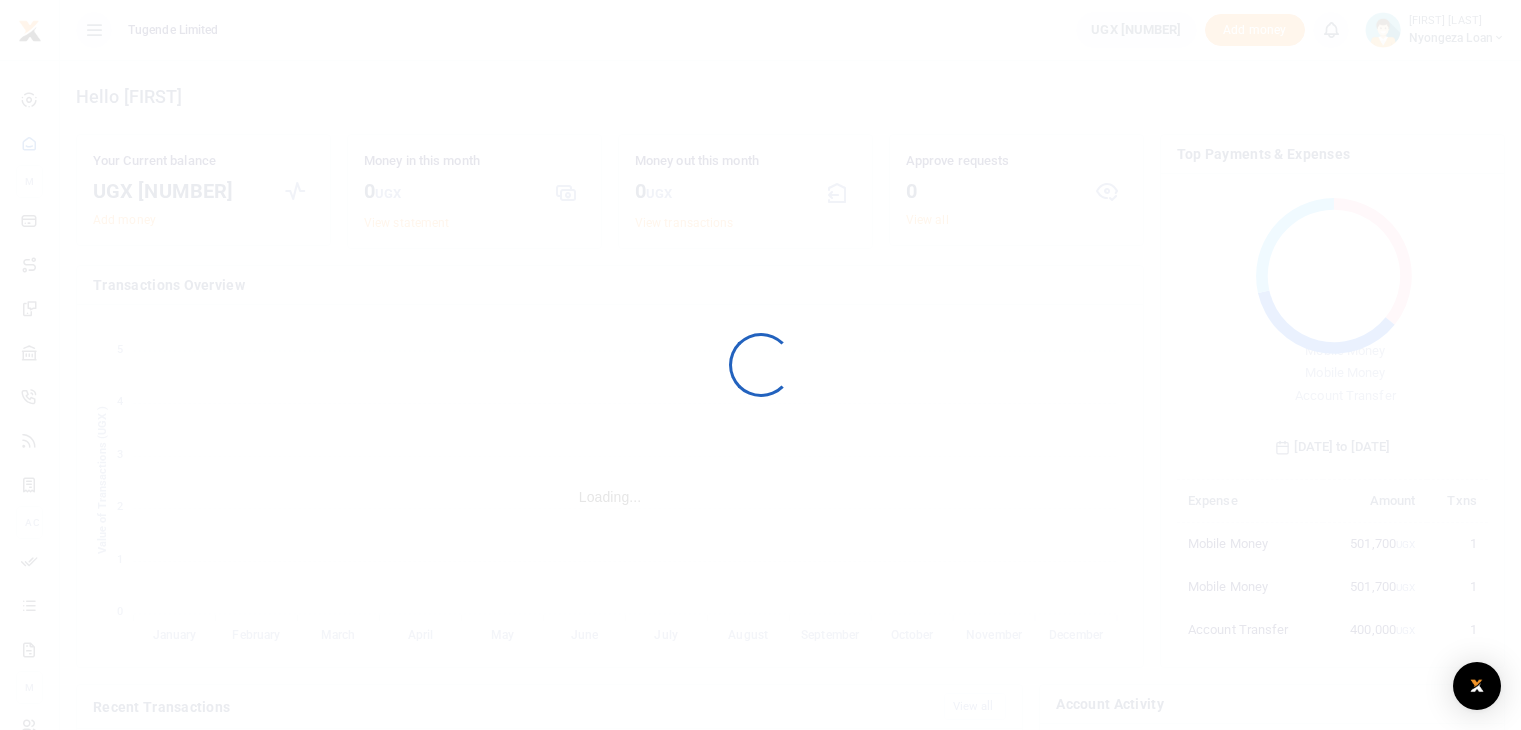 scroll, scrollTop: 0, scrollLeft: 0, axis: both 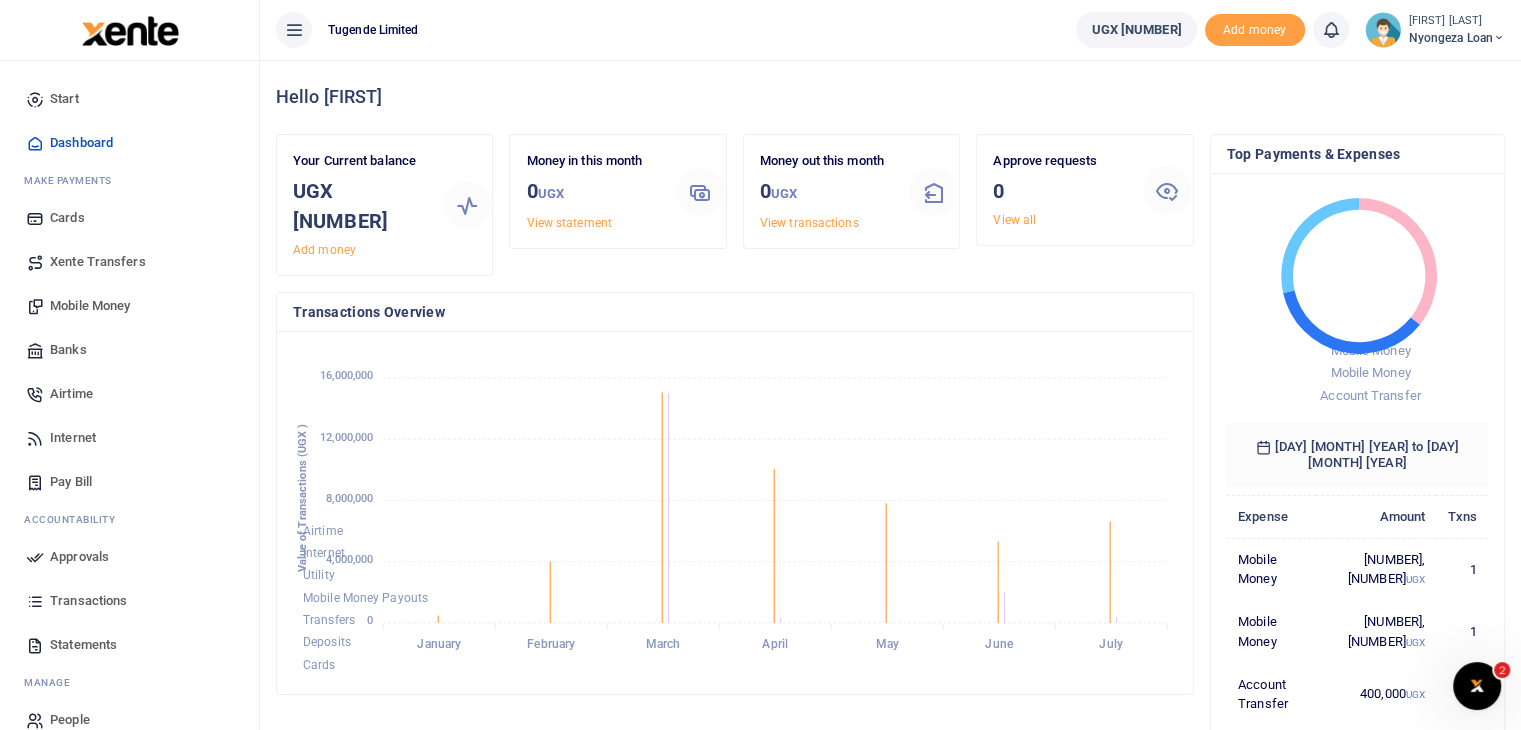 click at bounding box center (1383, 30) 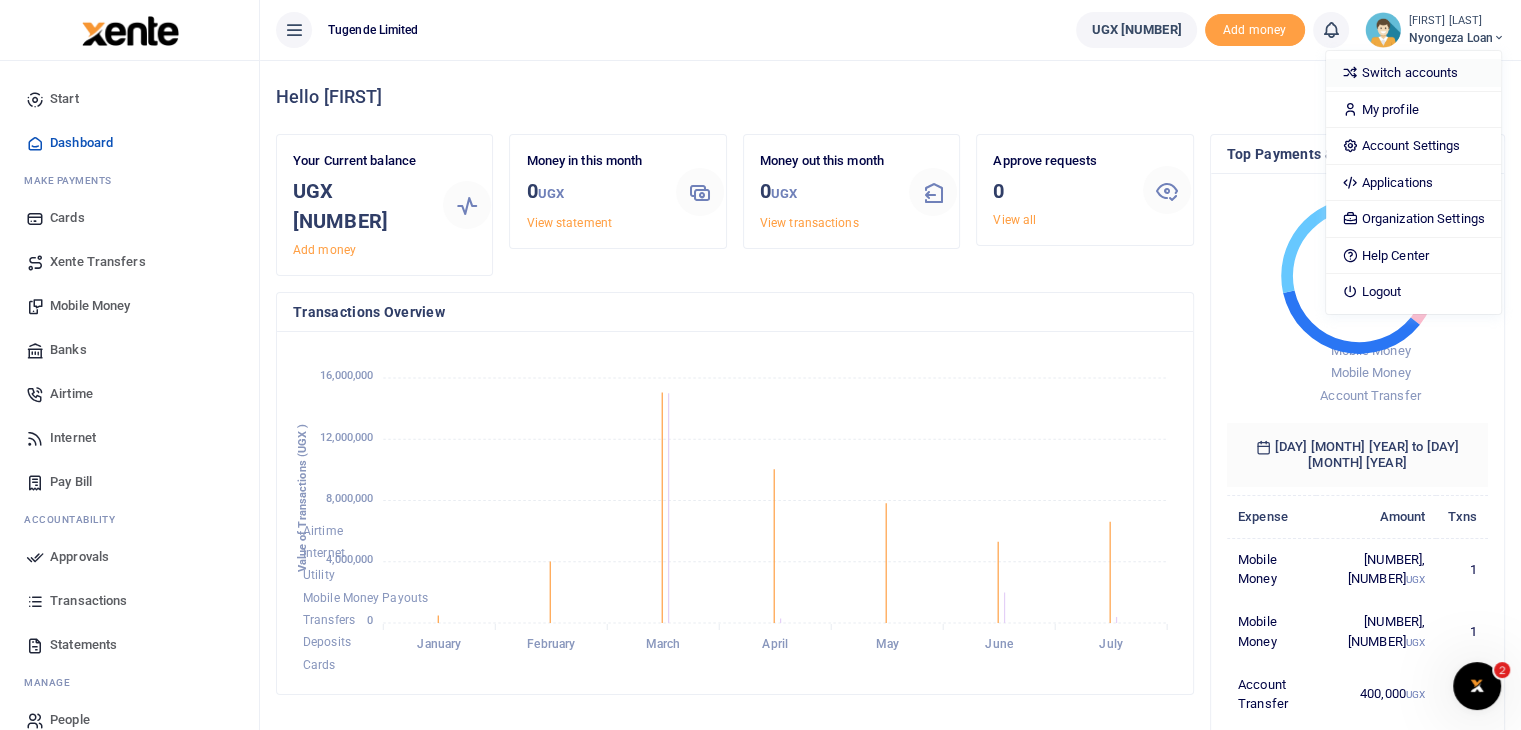 click on "Switch accounts" at bounding box center [1413, 73] 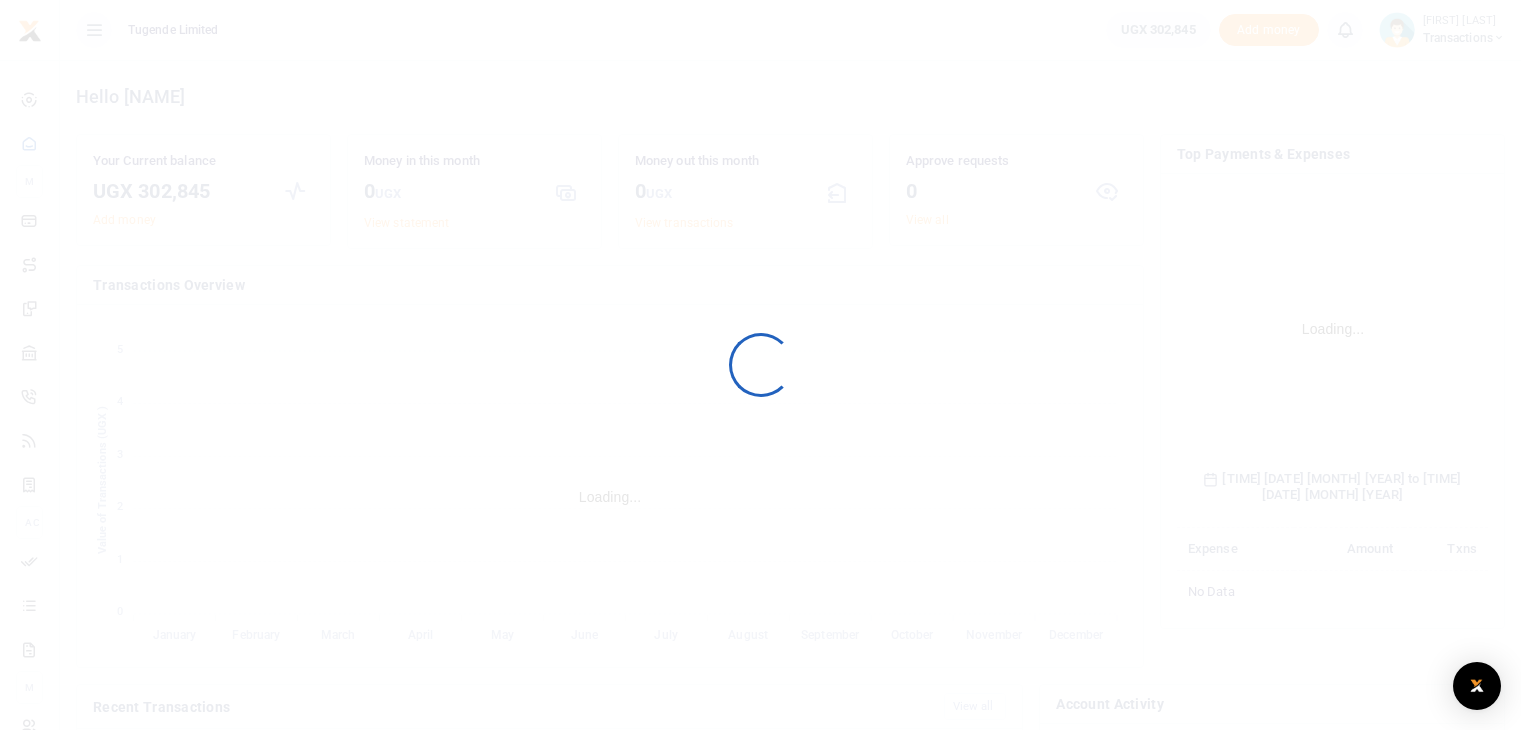 scroll, scrollTop: 0, scrollLeft: 0, axis: both 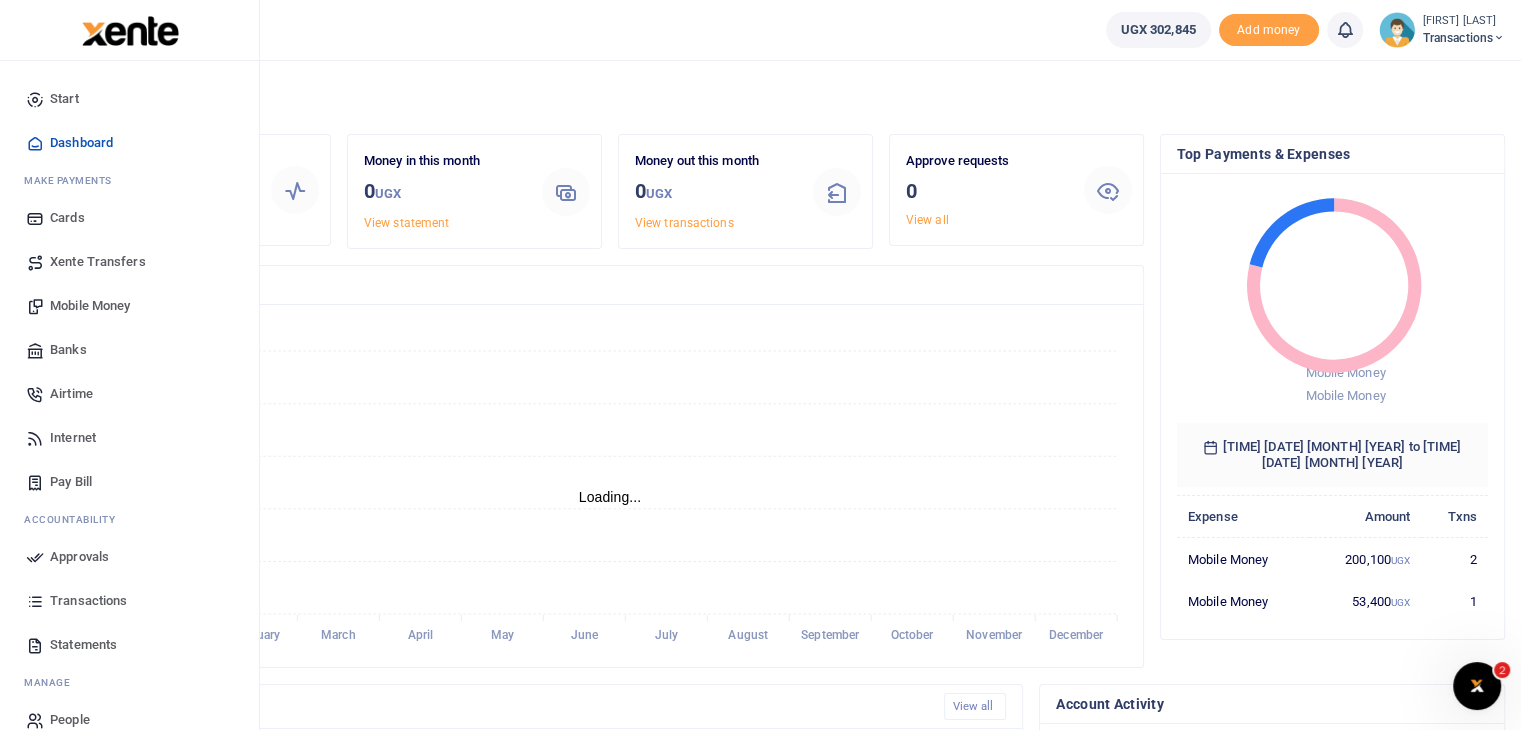 click on "Statements" at bounding box center (83, 645) 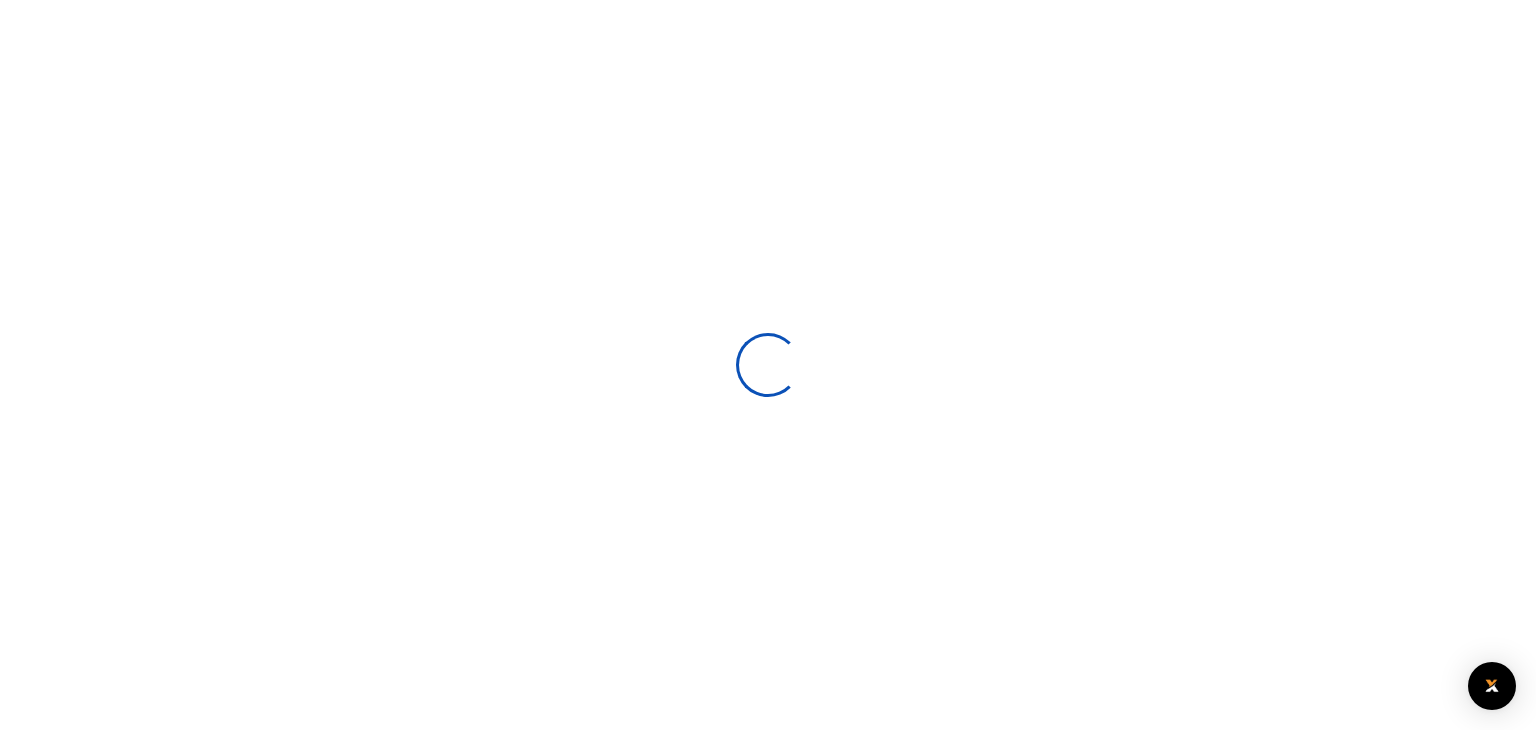 scroll, scrollTop: 0, scrollLeft: 0, axis: both 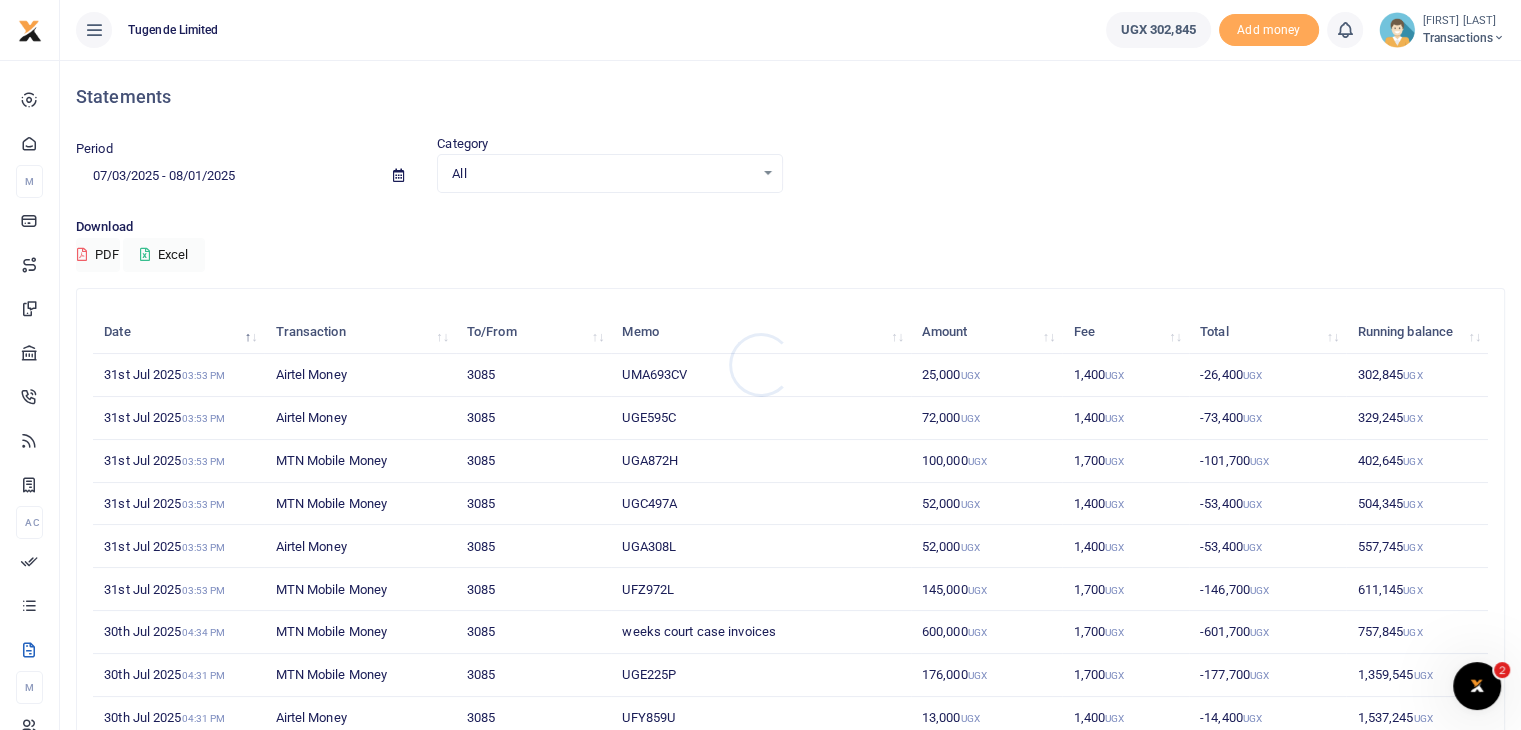 click at bounding box center (760, 365) 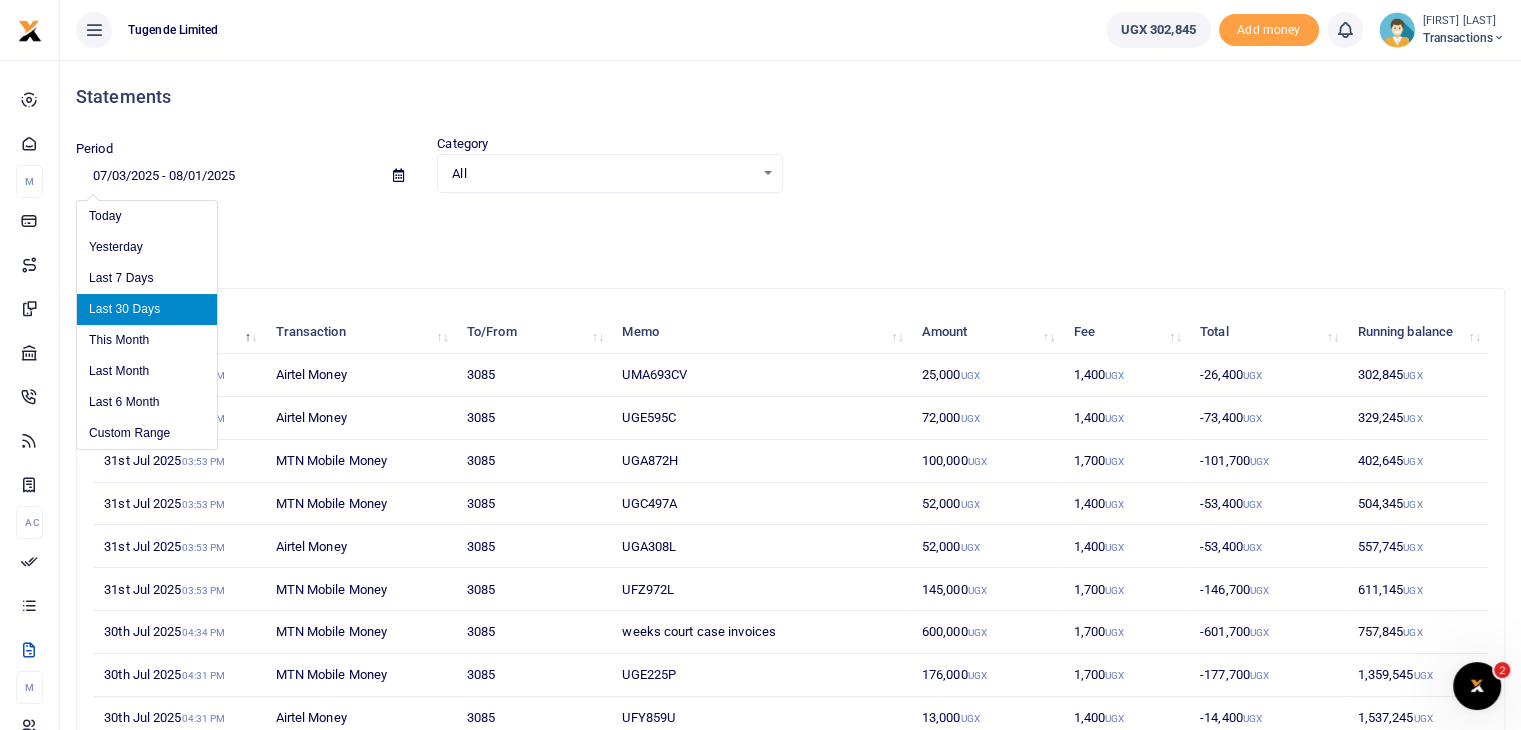 click on "07/03/2025 - 08/01/2025" at bounding box center [226, 176] 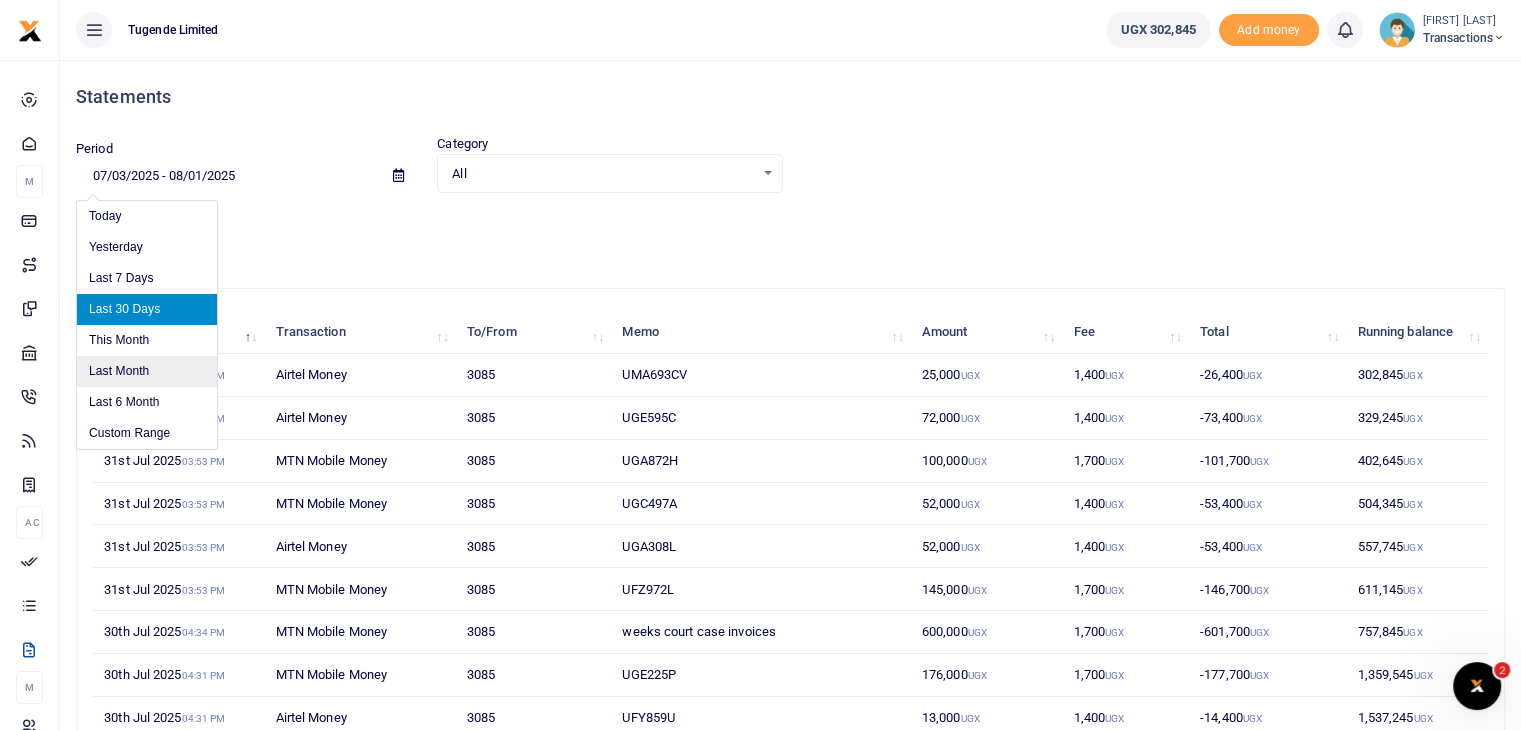 click on "Last Month" at bounding box center (147, 371) 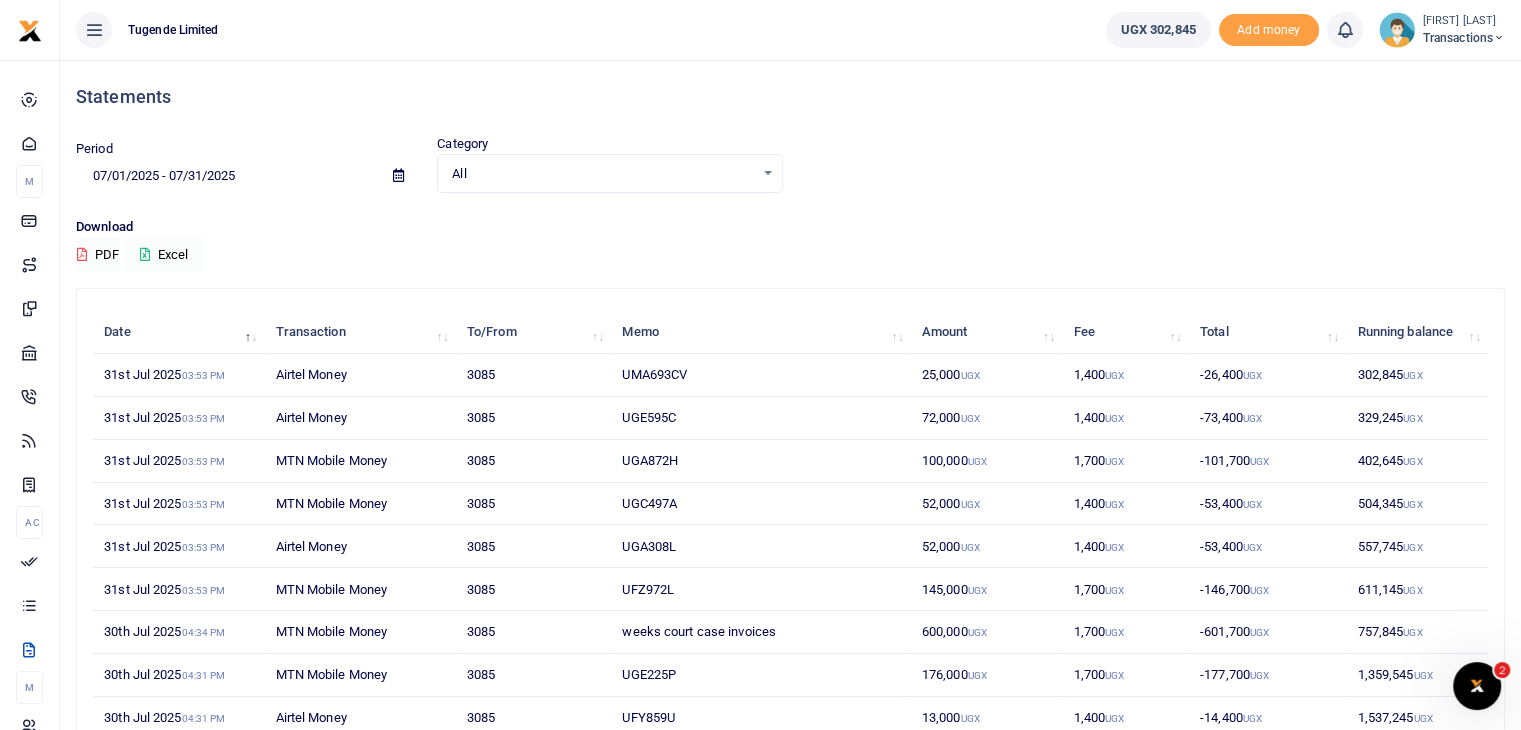 click on "Excel" at bounding box center (164, 255) 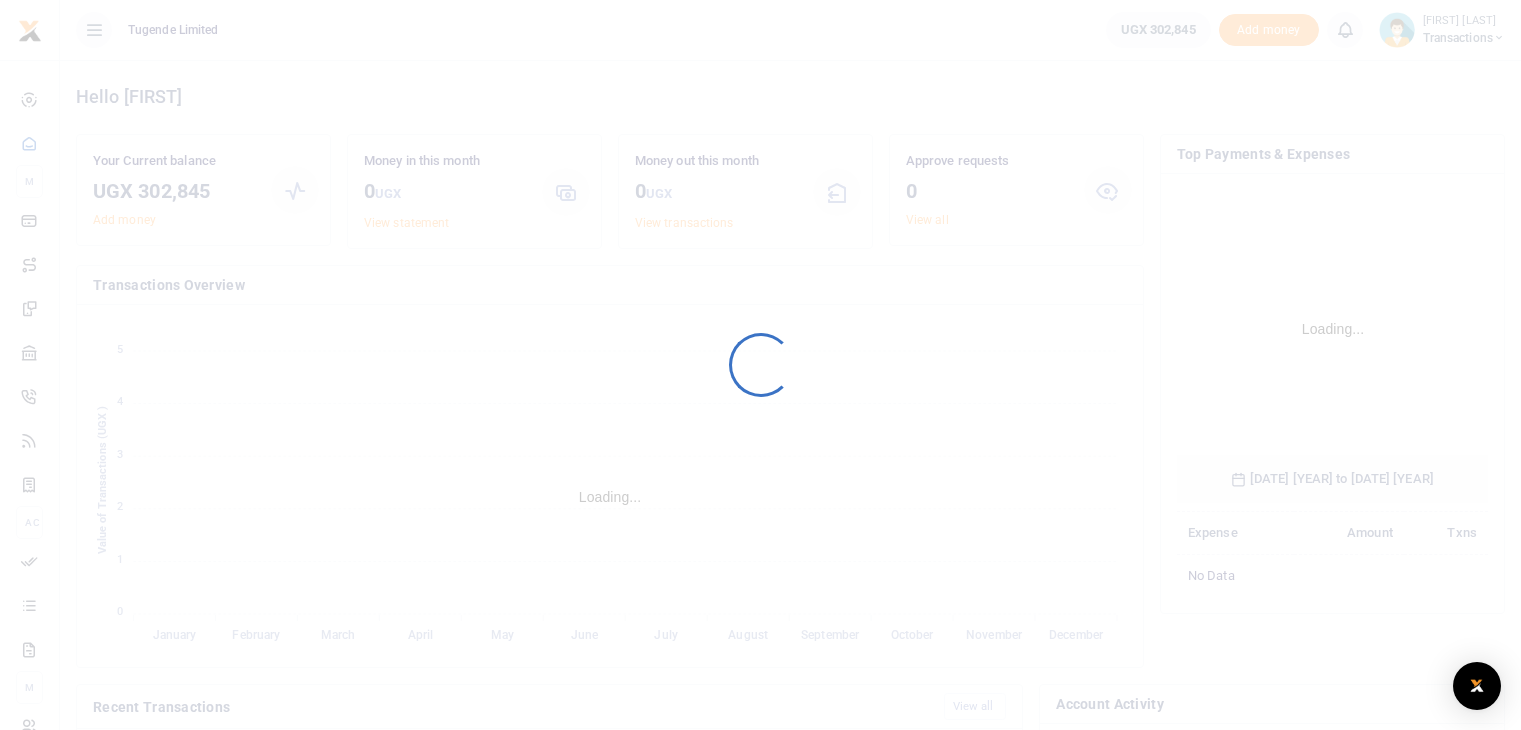 scroll, scrollTop: 0, scrollLeft: 0, axis: both 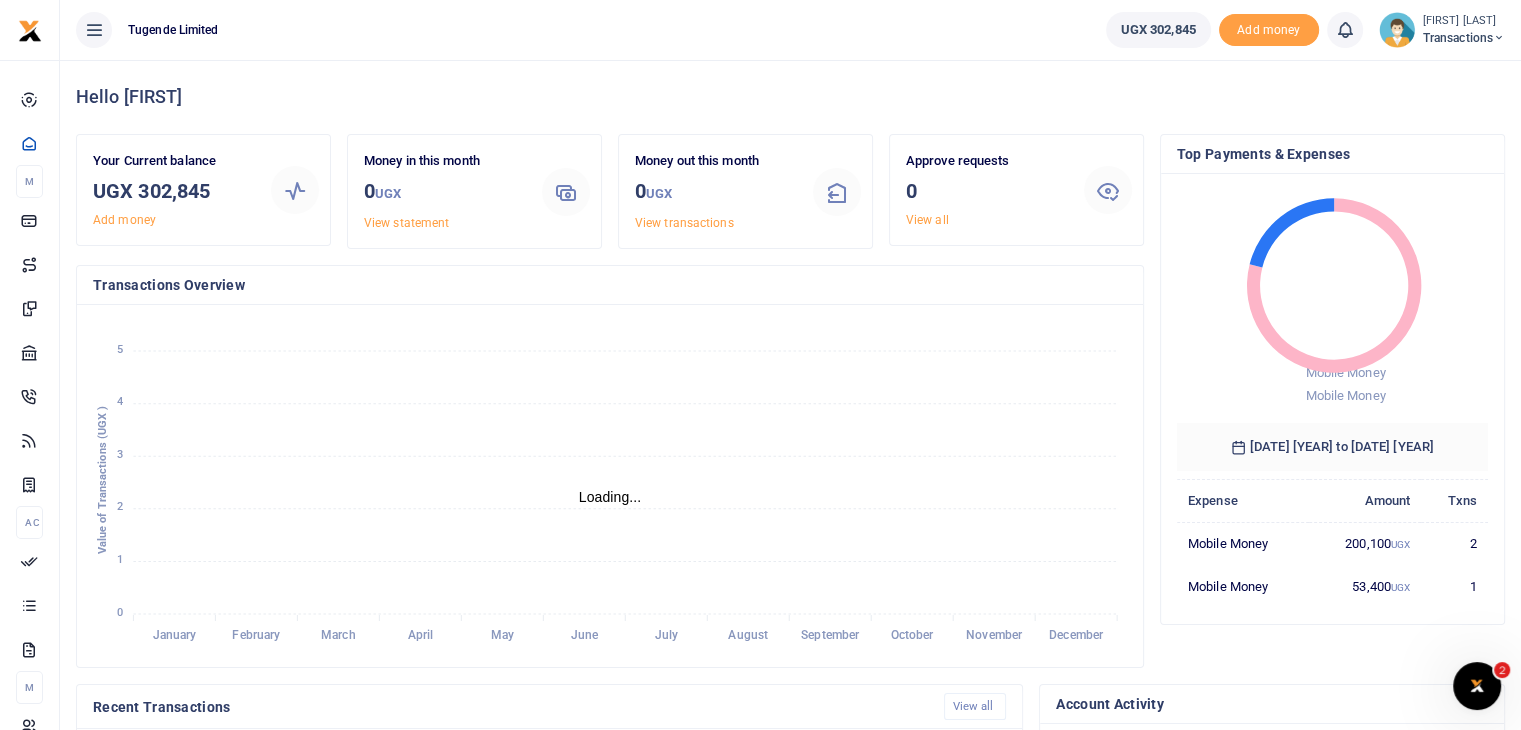 click at bounding box center (1397, 30) 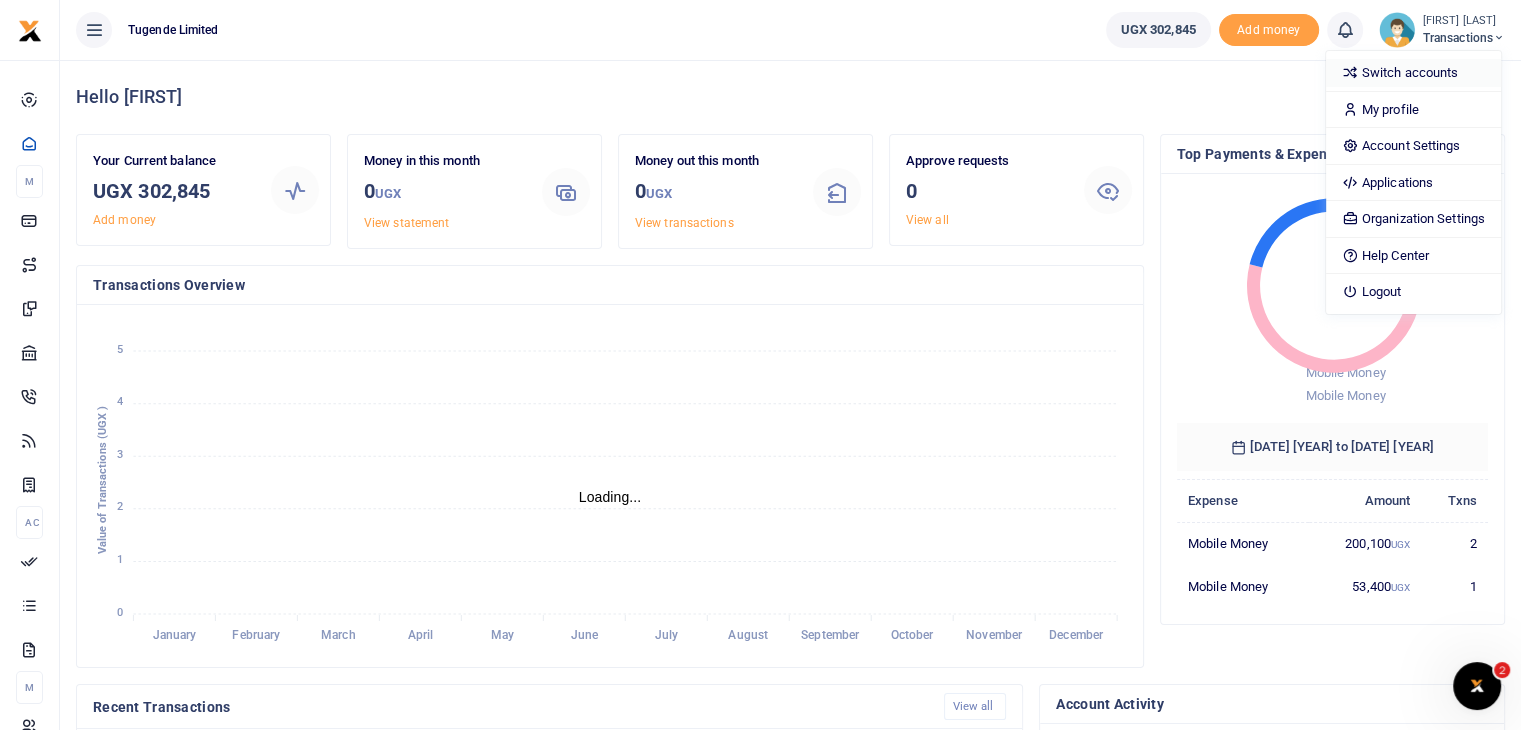 click on "Switch accounts" at bounding box center (1413, 73) 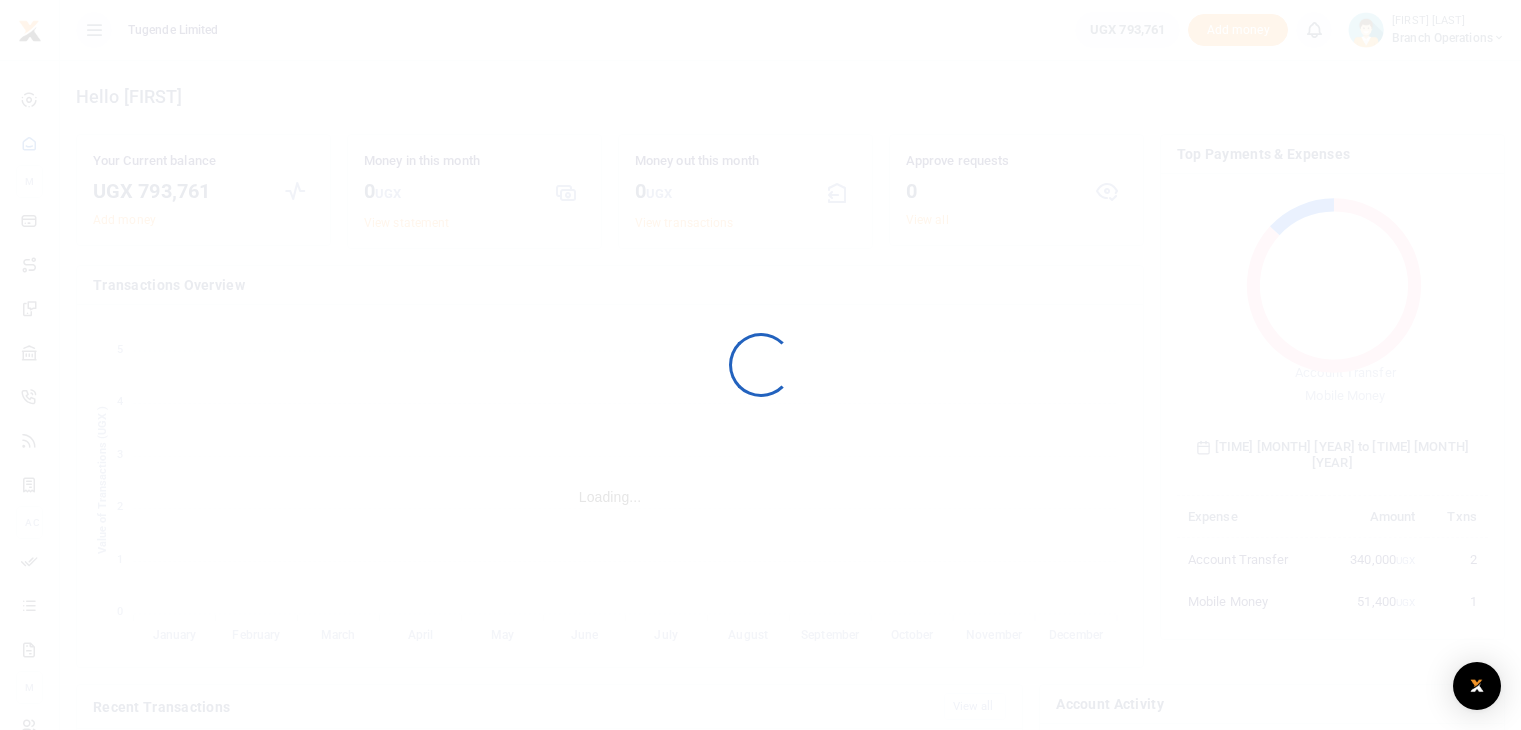 scroll, scrollTop: 0, scrollLeft: 0, axis: both 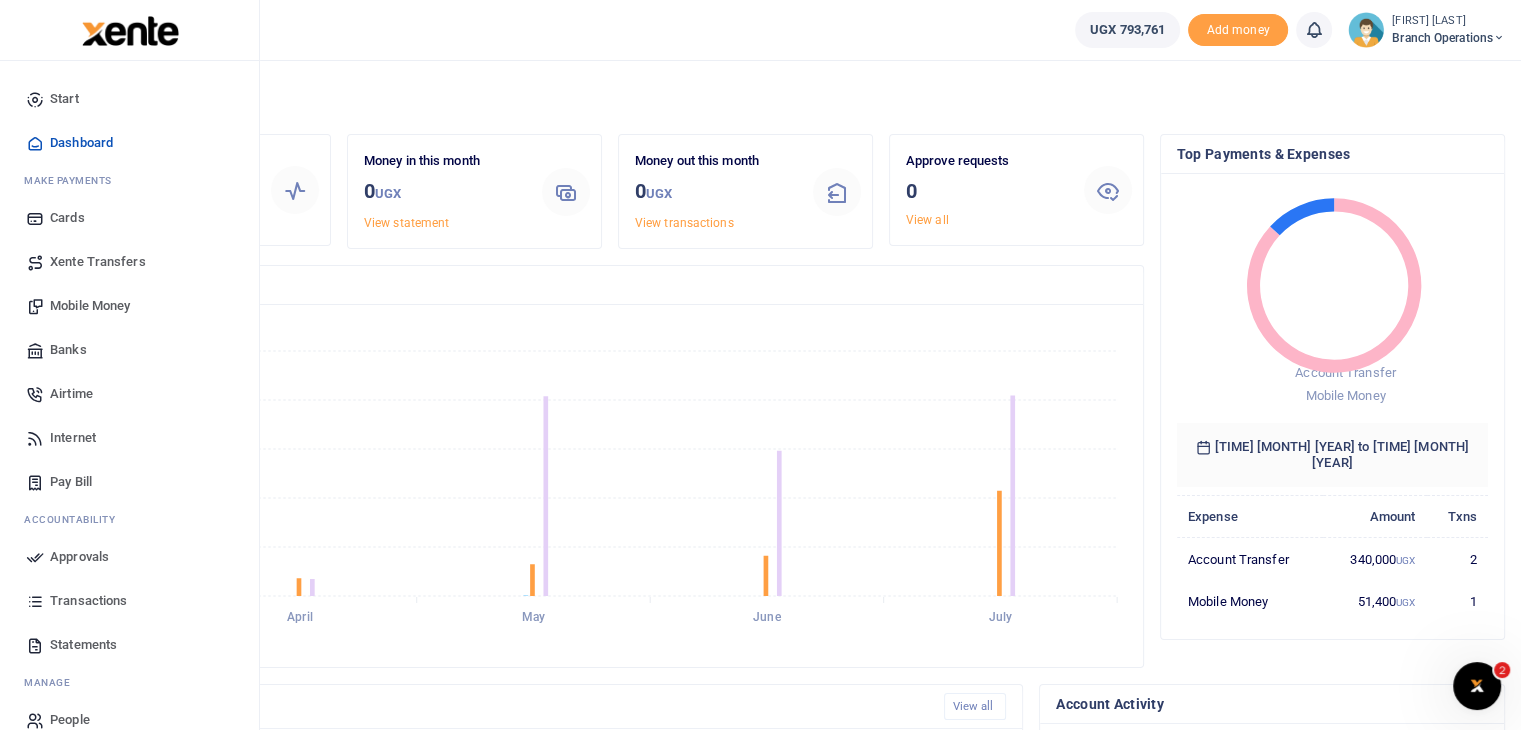 click on "Statements" at bounding box center [83, 645] 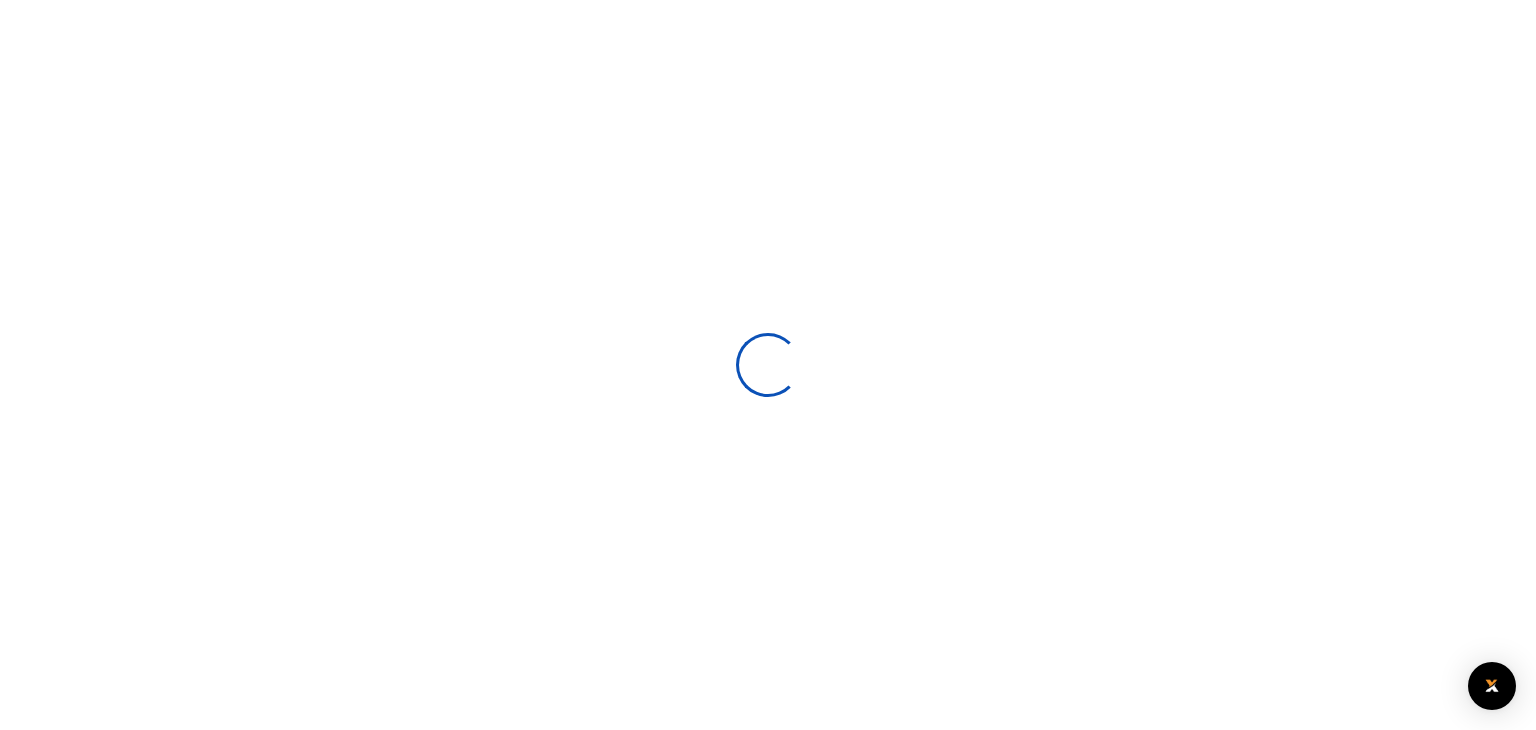 scroll, scrollTop: 0, scrollLeft: 0, axis: both 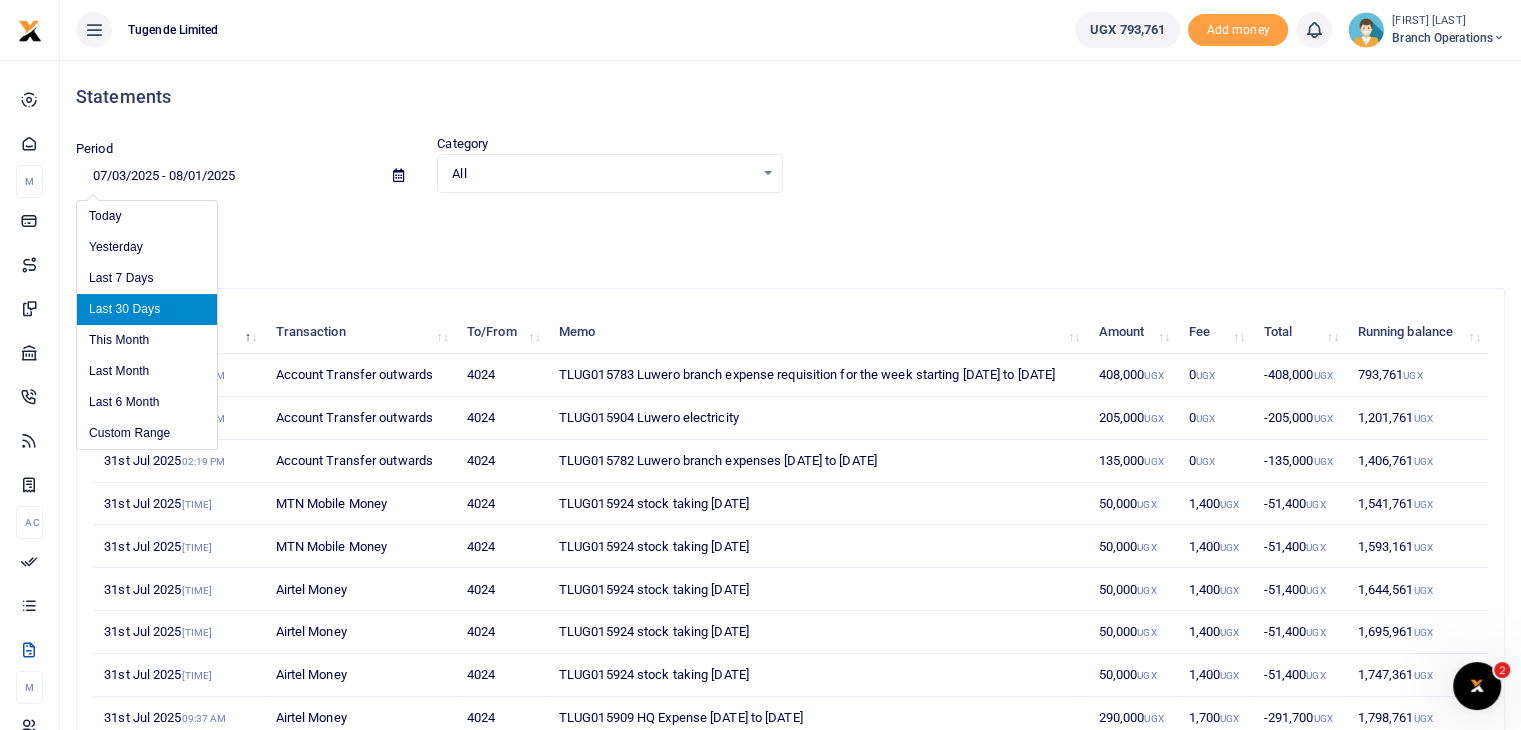 click on "07/03/2025 - 08/01/2025" at bounding box center (226, 176) 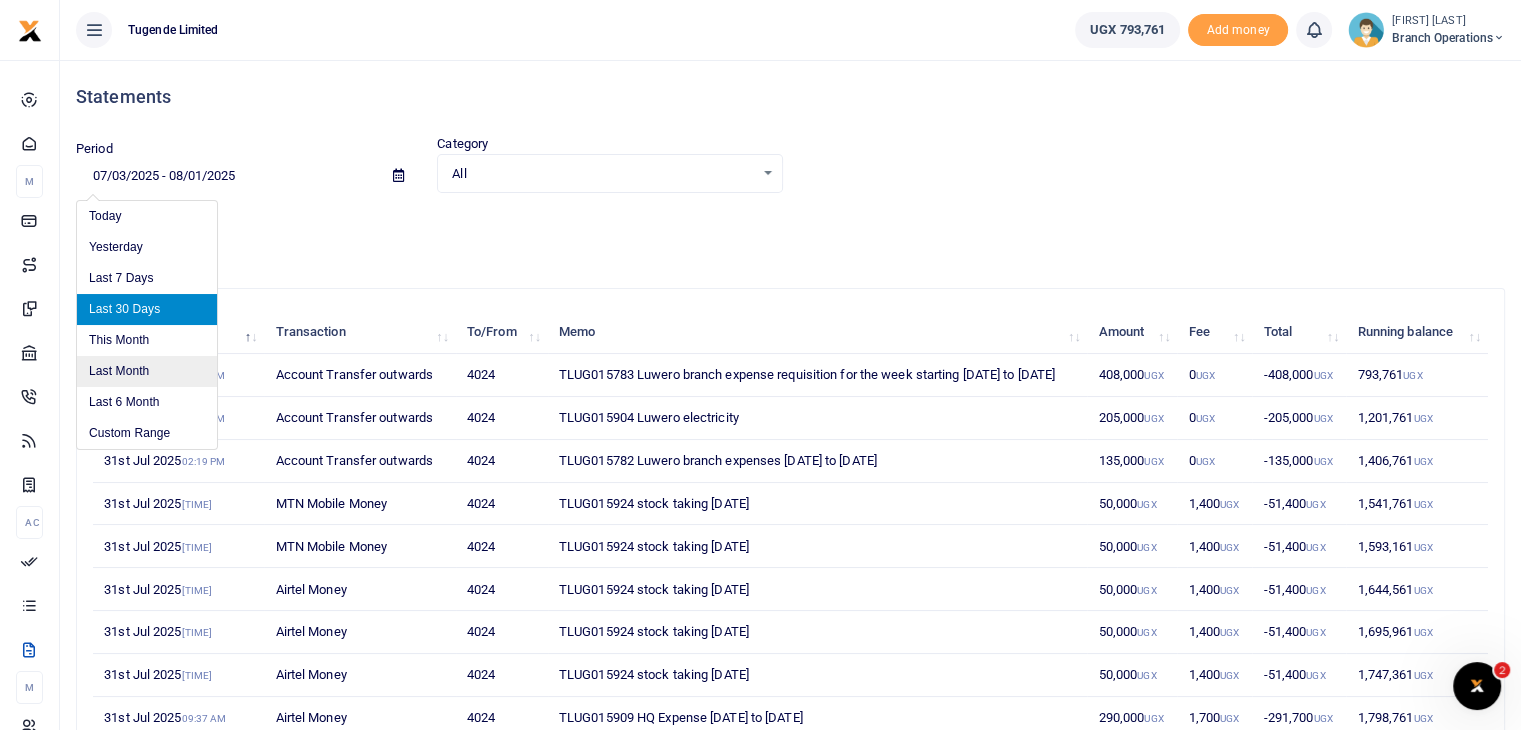 click on "Last Month" at bounding box center [147, 371] 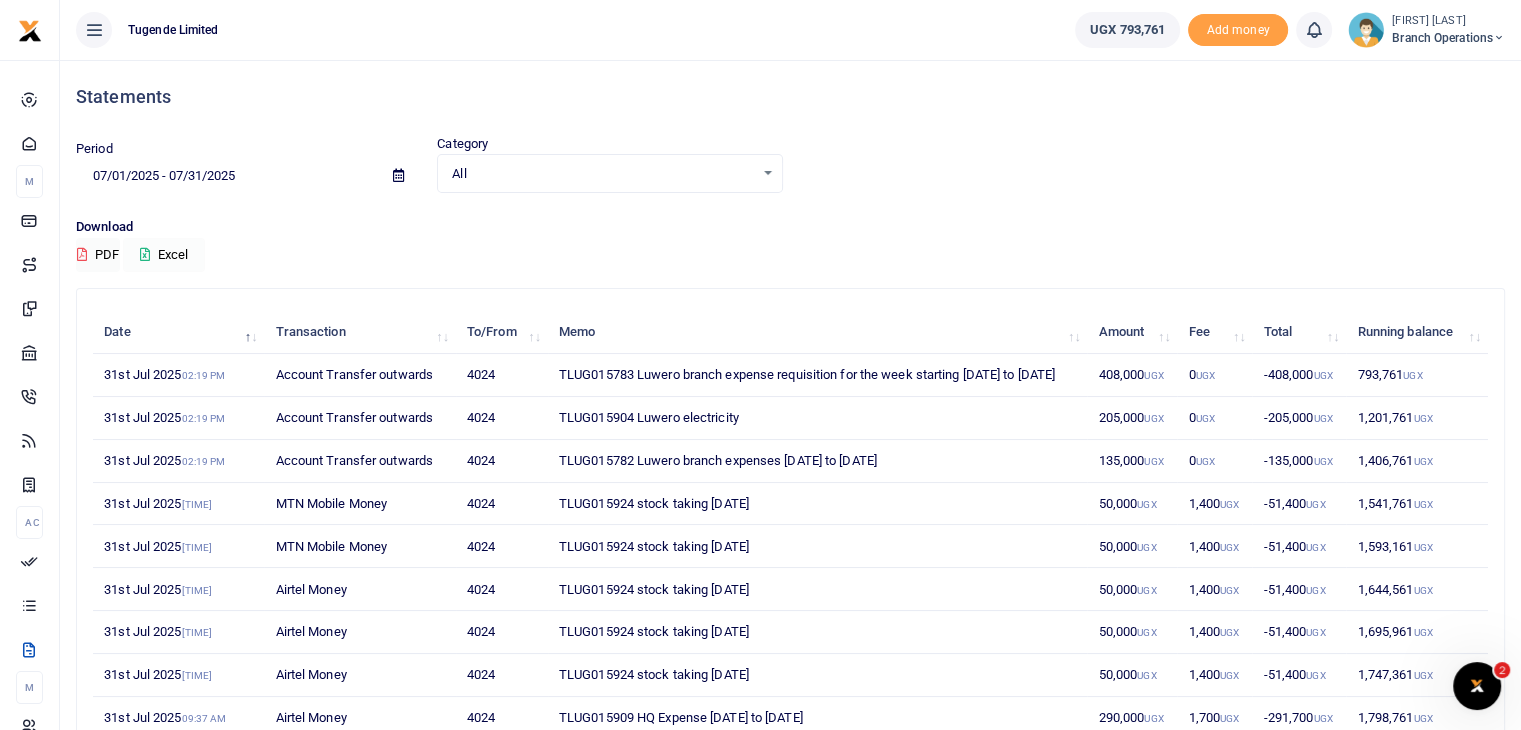 click on "Excel" at bounding box center (164, 255) 